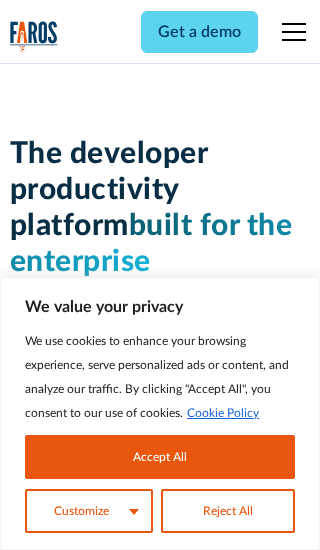 scroll, scrollTop: 0, scrollLeft: 0, axis: both 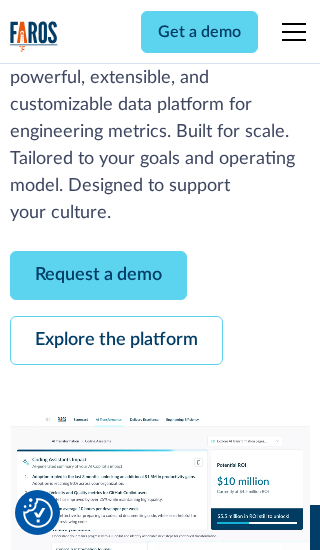 click on "Request a demo" at bounding box center [98, 275] 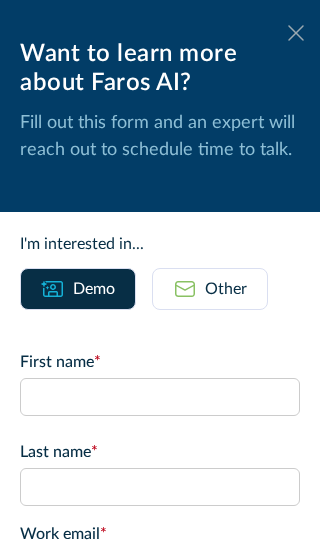 click 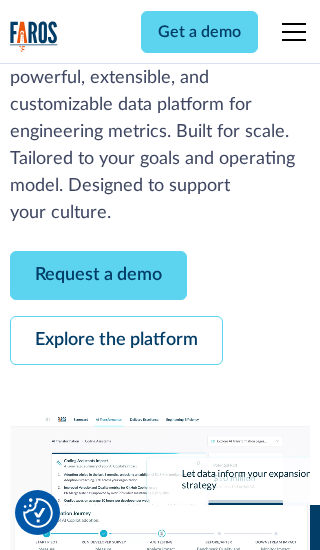 scroll, scrollTop: 366, scrollLeft: 0, axis: vertical 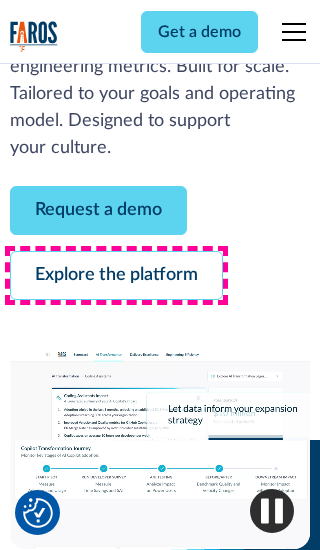 click on "Explore the platform" at bounding box center [116, 275] 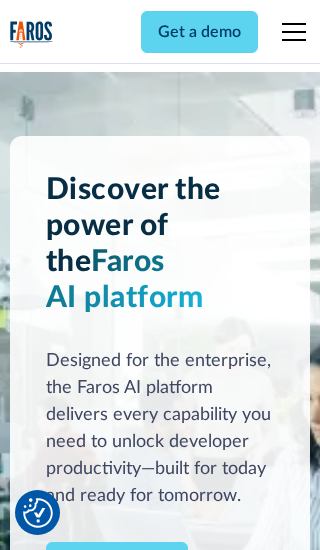 scroll, scrollTop: 0, scrollLeft: 0, axis: both 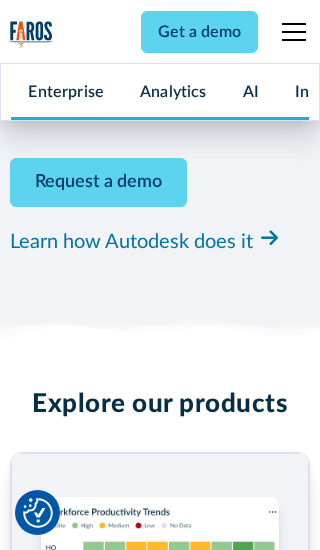 click on "Pricing" at bounding box center [34, 2462] 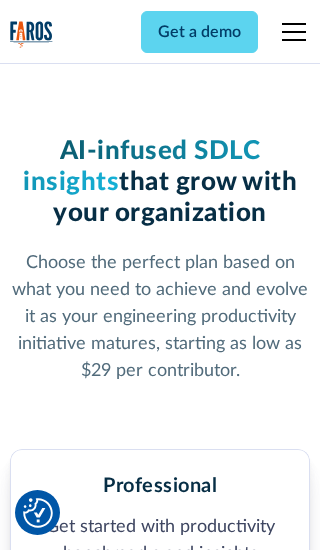 scroll, scrollTop: 0, scrollLeft: 0, axis: both 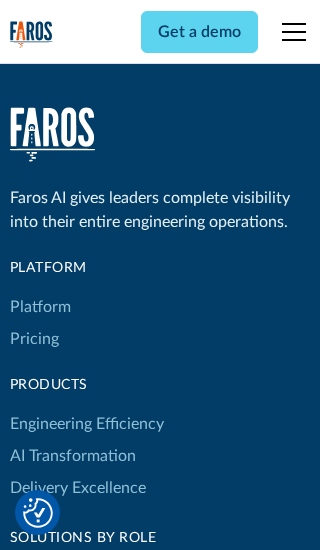 click on "Platform" at bounding box center (40, 307) 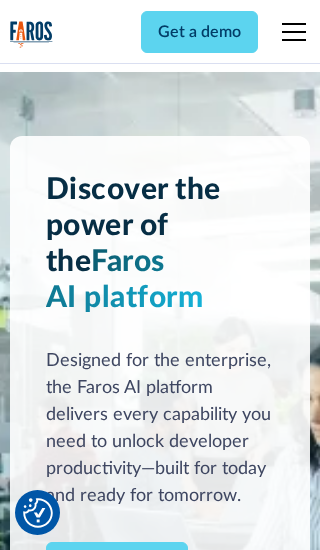 scroll, scrollTop: 0, scrollLeft: 0, axis: both 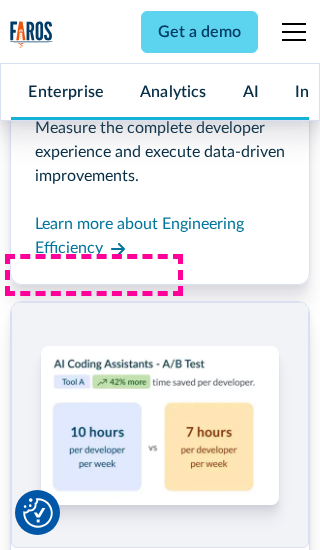 click on "Coding Assistant Impact" at bounding box center (95, 2431) 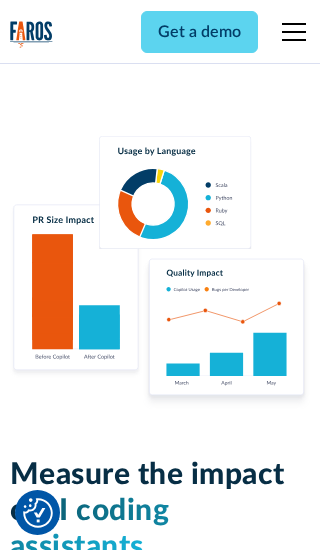 scroll, scrollTop: 0, scrollLeft: 0, axis: both 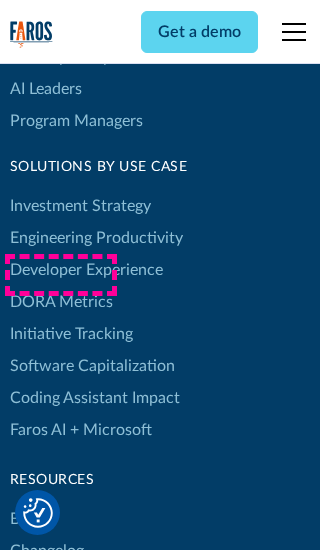 click on "DORA Metrics" at bounding box center [61, 302] 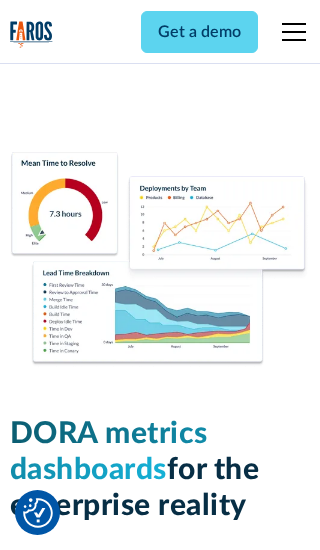 scroll, scrollTop: 0, scrollLeft: 0, axis: both 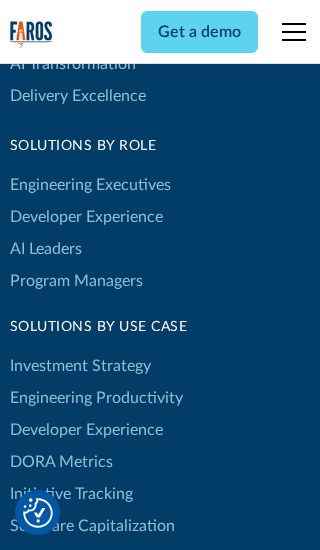 click on "Blog" at bounding box center [25, 679] 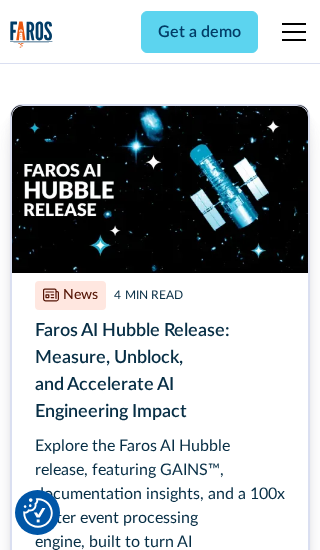 scroll, scrollTop: 0, scrollLeft: 0, axis: both 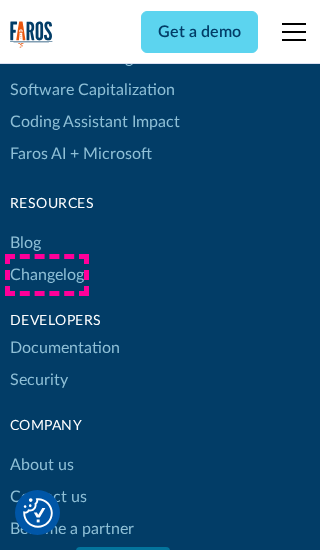 click on "Changelog" at bounding box center (47, 275) 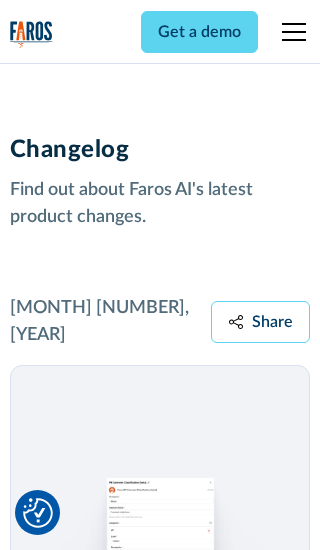 scroll, scrollTop: 0, scrollLeft: 0, axis: both 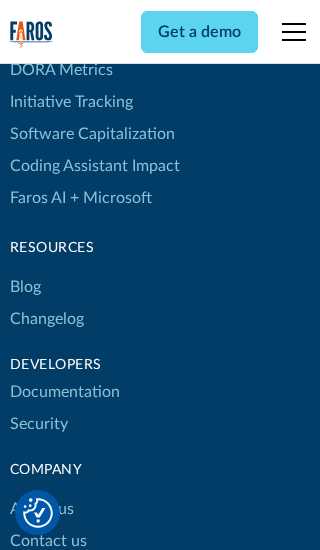 click on "About us" at bounding box center [42, 509] 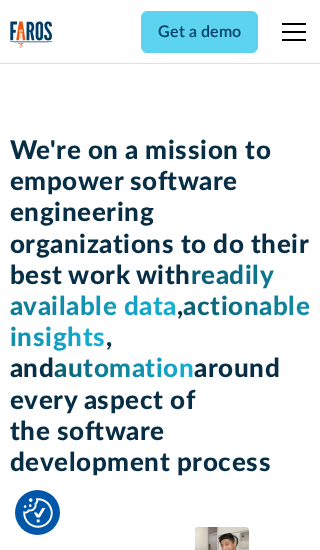 scroll, scrollTop: 0, scrollLeft: 0, axis: both 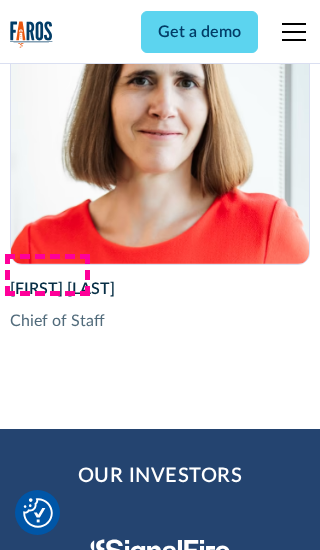 click on "Contact us" at bounding box center [48, 2860] 